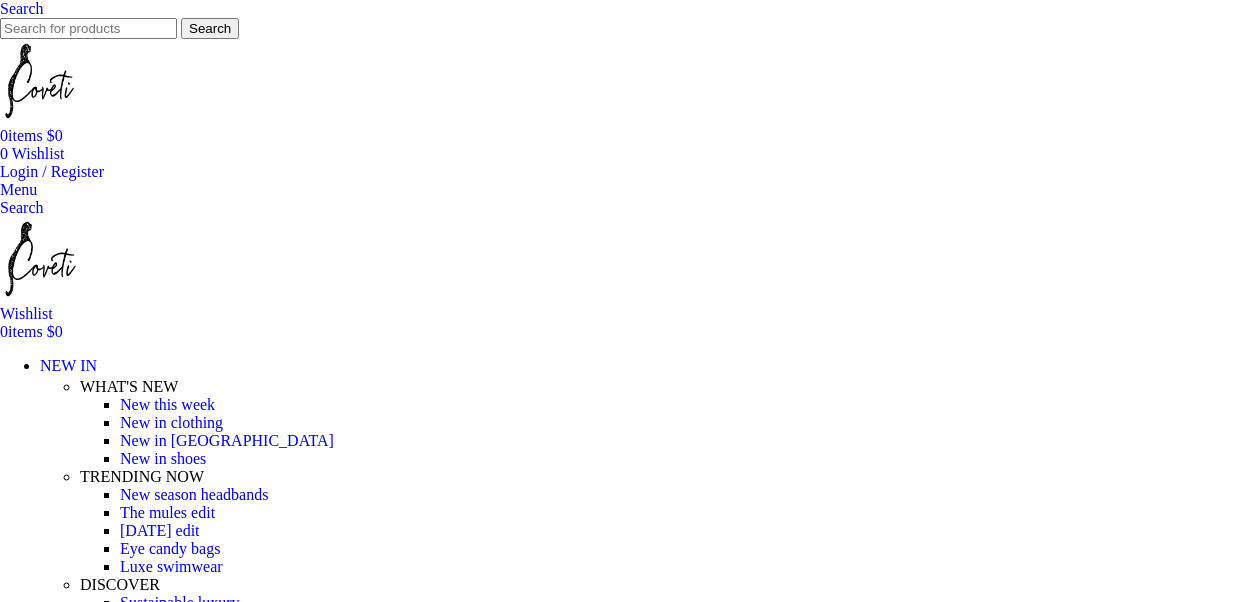 scroll, scrollTop: 0, scrollLeft: 0, axis: both 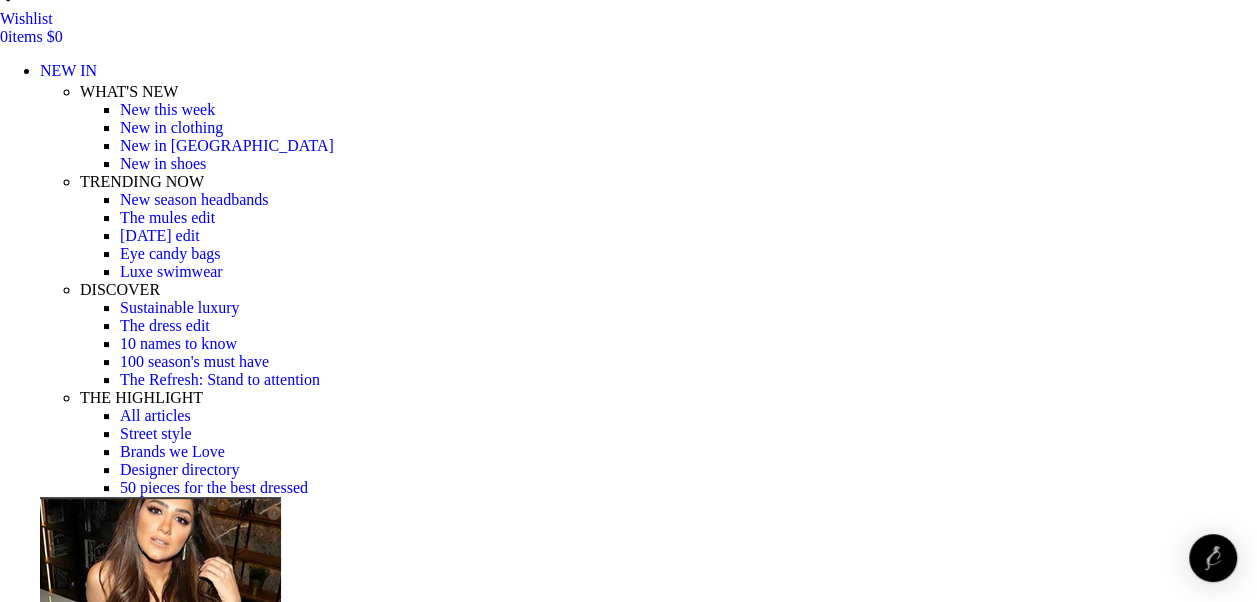 click at bounding box center [628, 17518] 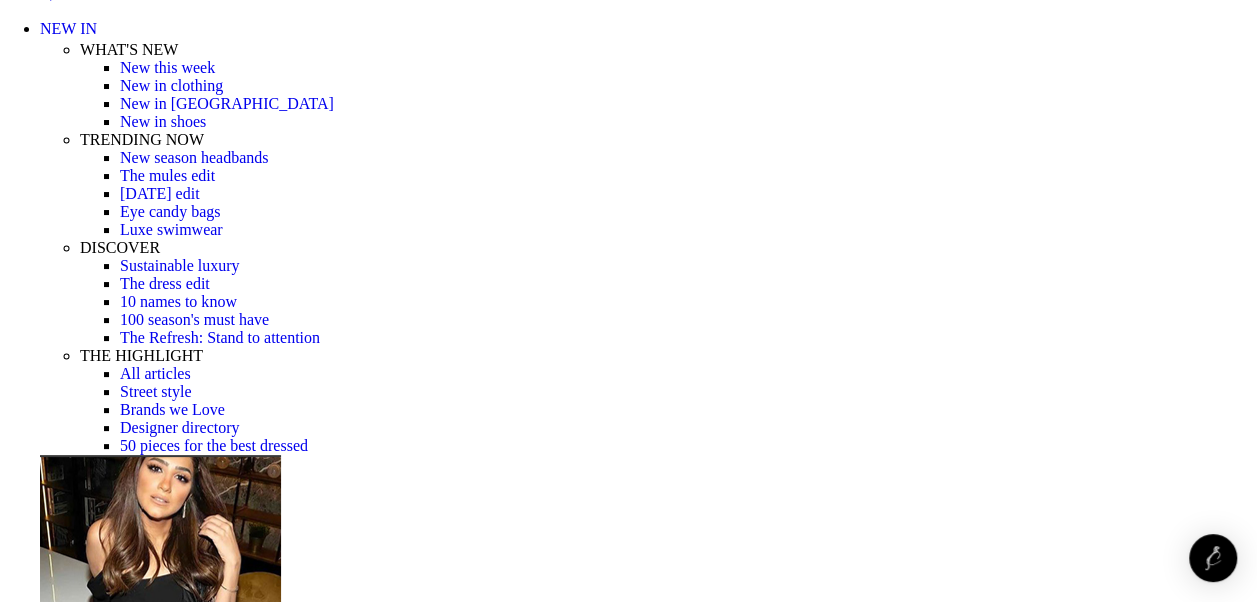 scroll, scrollTop: 400, scrollLeft: 0, axis: vertical 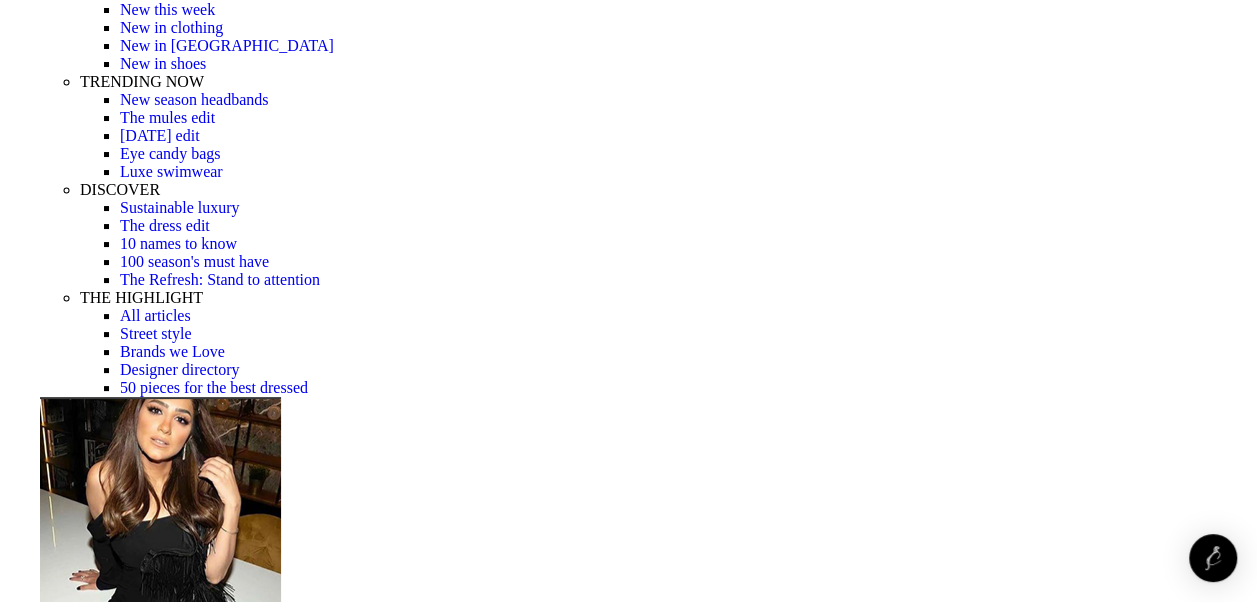 click at bounding box center (628, 17418) 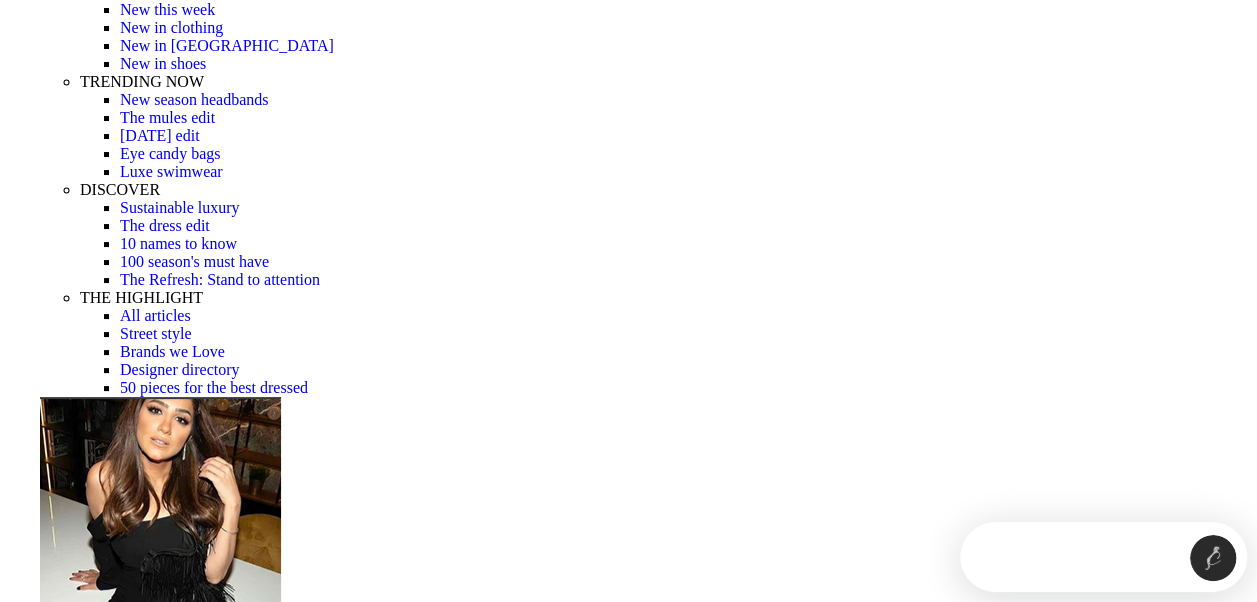 scroll, scrollTop: 0, scrollLeft: 0, axis: both 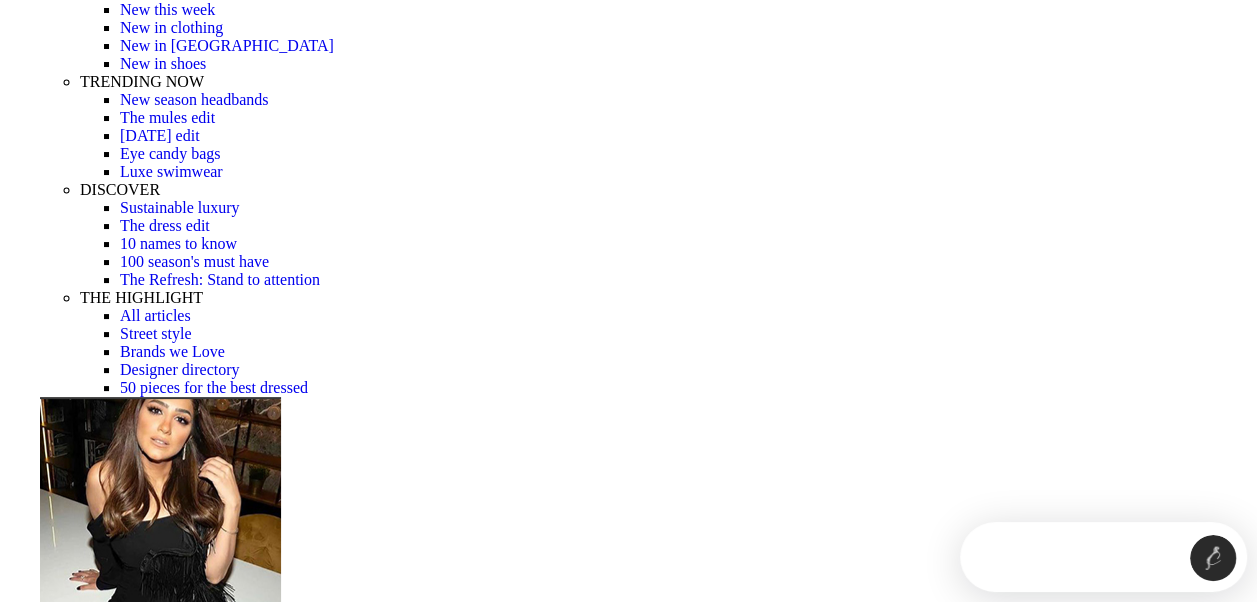 click at bounding box center [628, 17418] 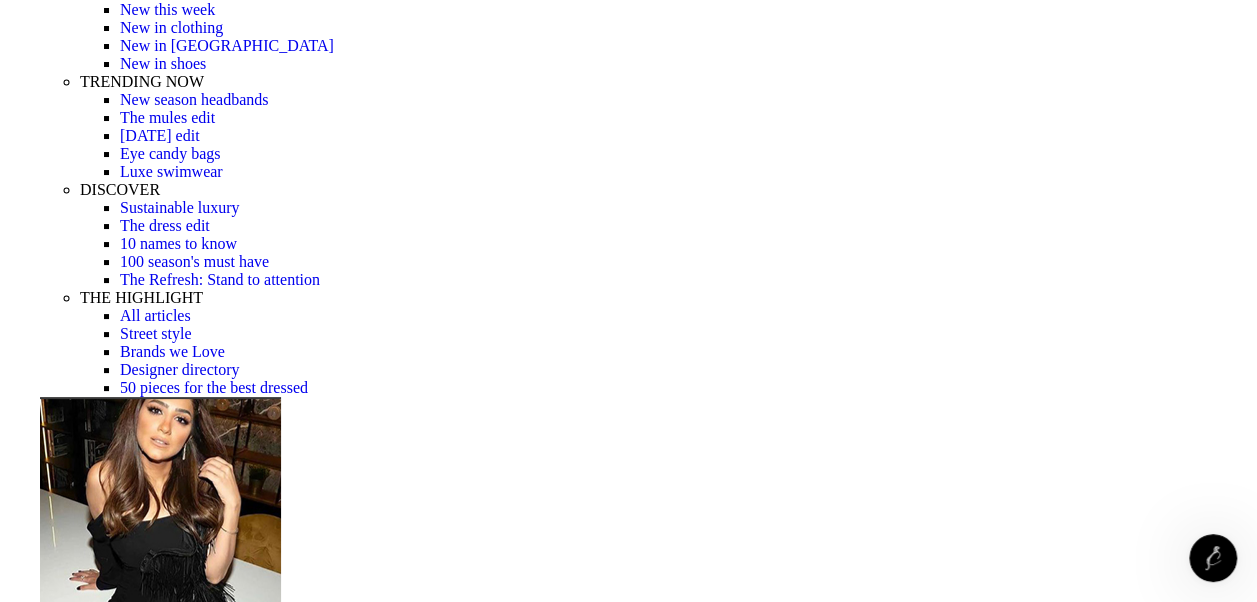 click at bounding box center (628, 17418) 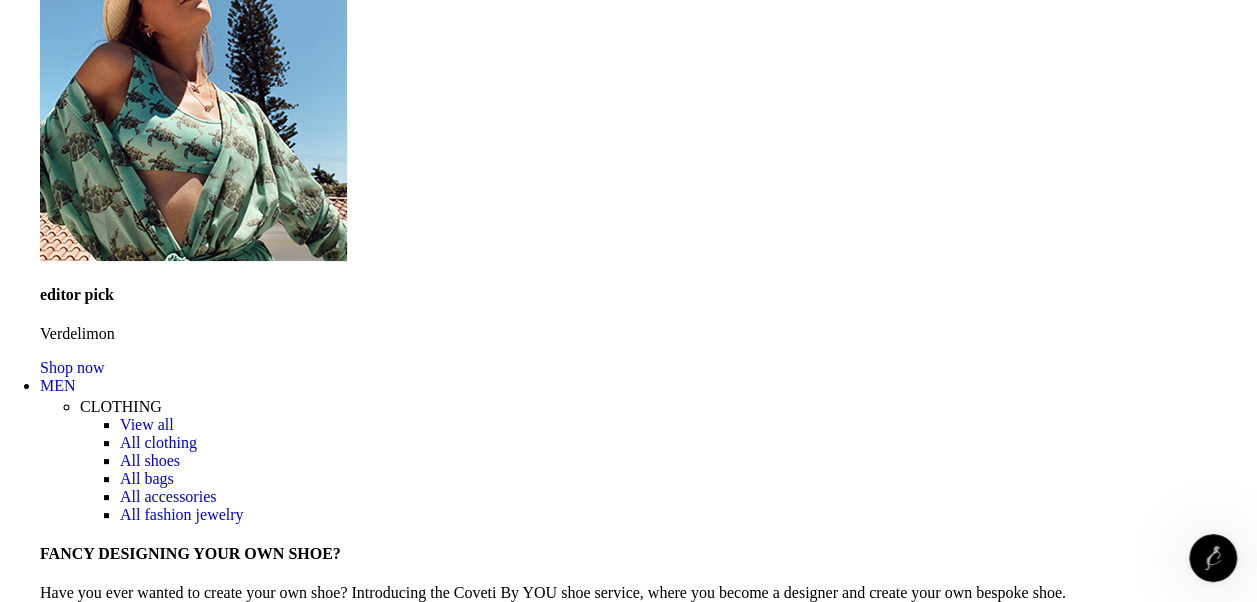 scroll, scrollTop: 3000, scrollLeft: 0, axis: vertical 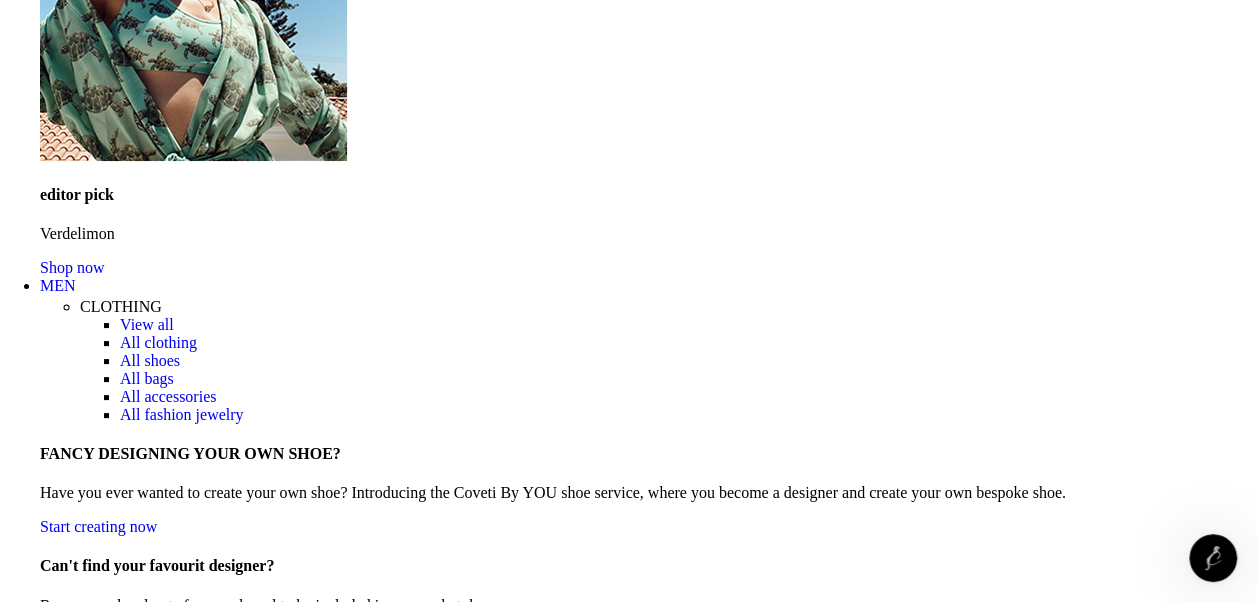 click at bounding box center (107, 18626) 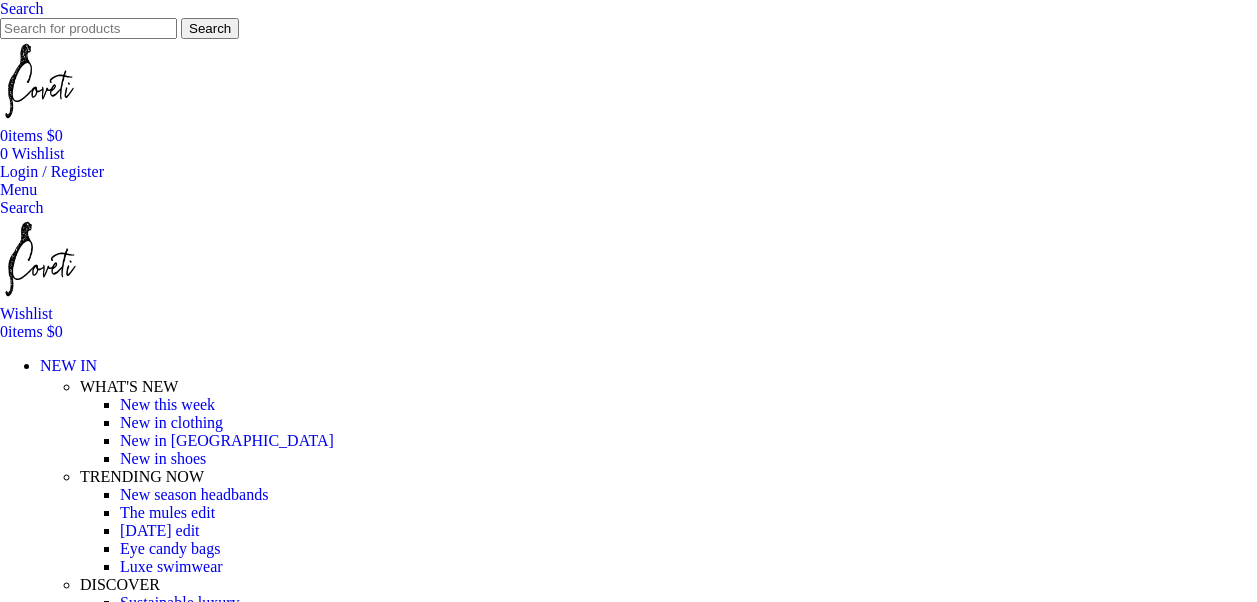 scroll, scrollTop: 300, scrollLeft: 0, axis: vertical 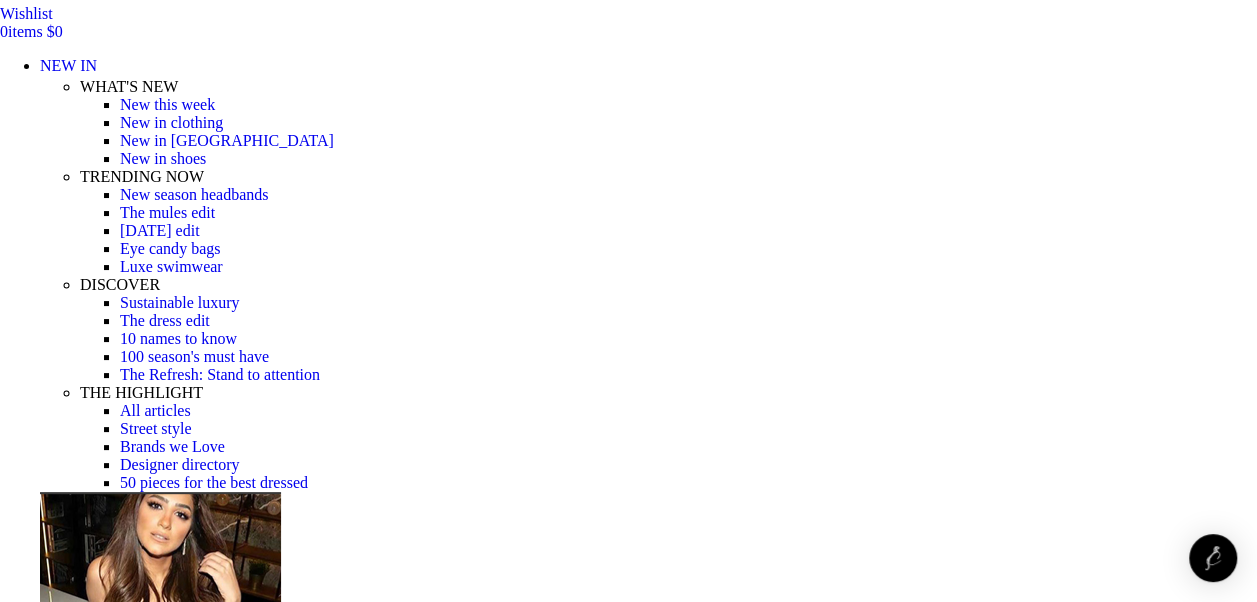 click at bounding box center [310, 17957] 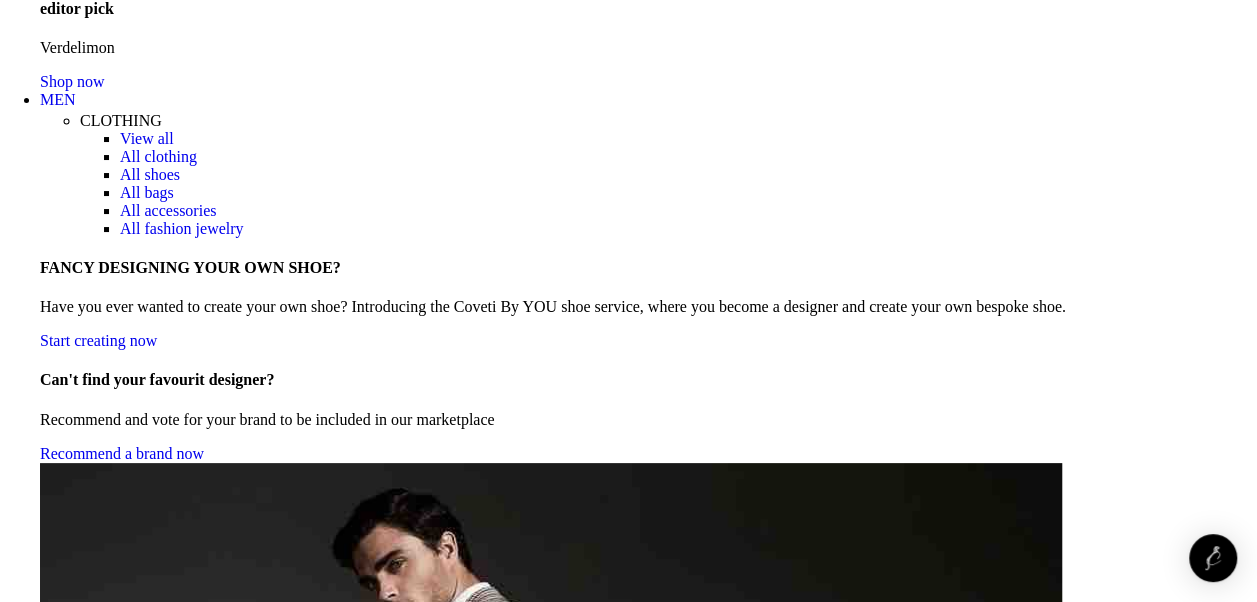 scroll, scrollTop: 3200, scrollLeft: 0, axis: vertical 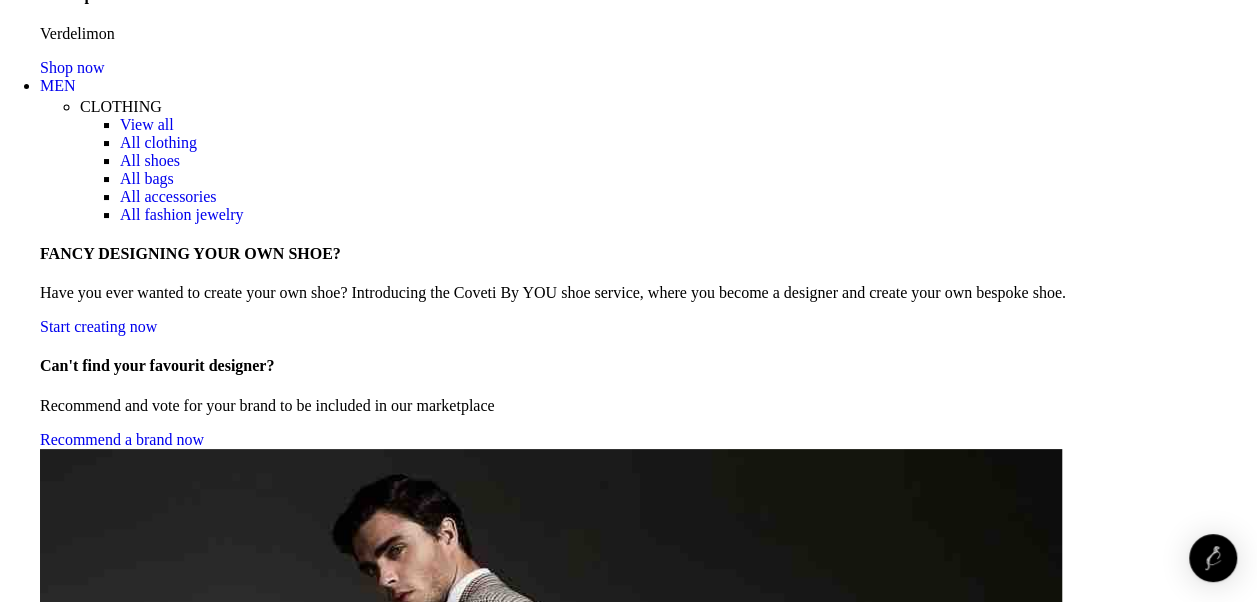 click at bounding box center [1233, 18663] 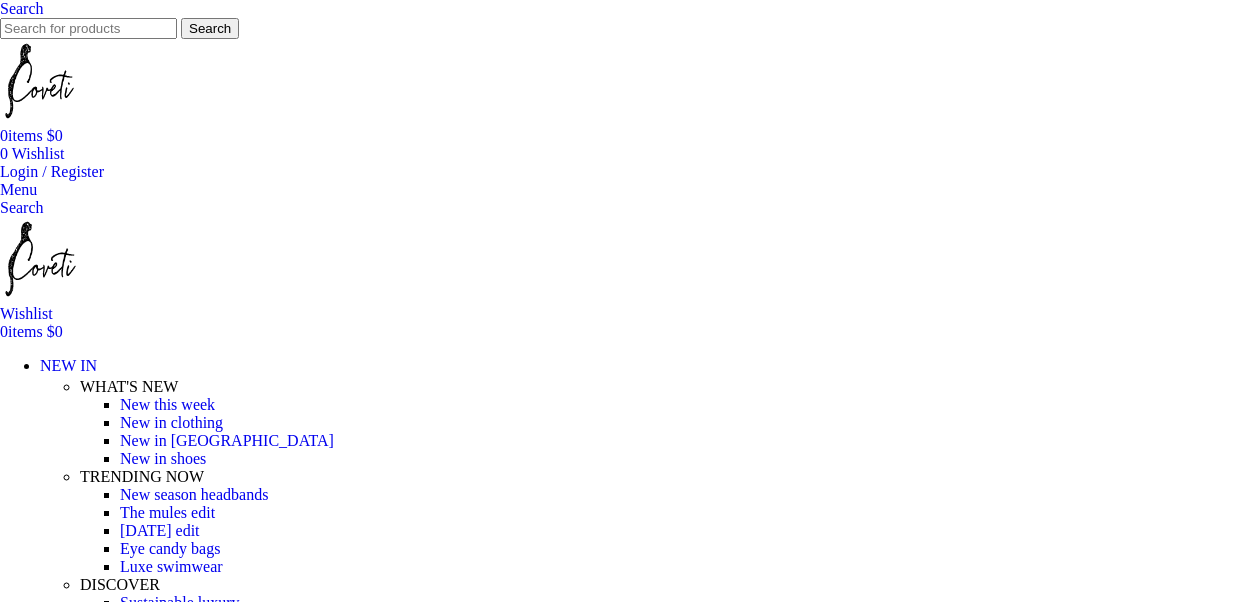 scroll, scrollTop: 3459, scrollLeft: 0, axis: vertical 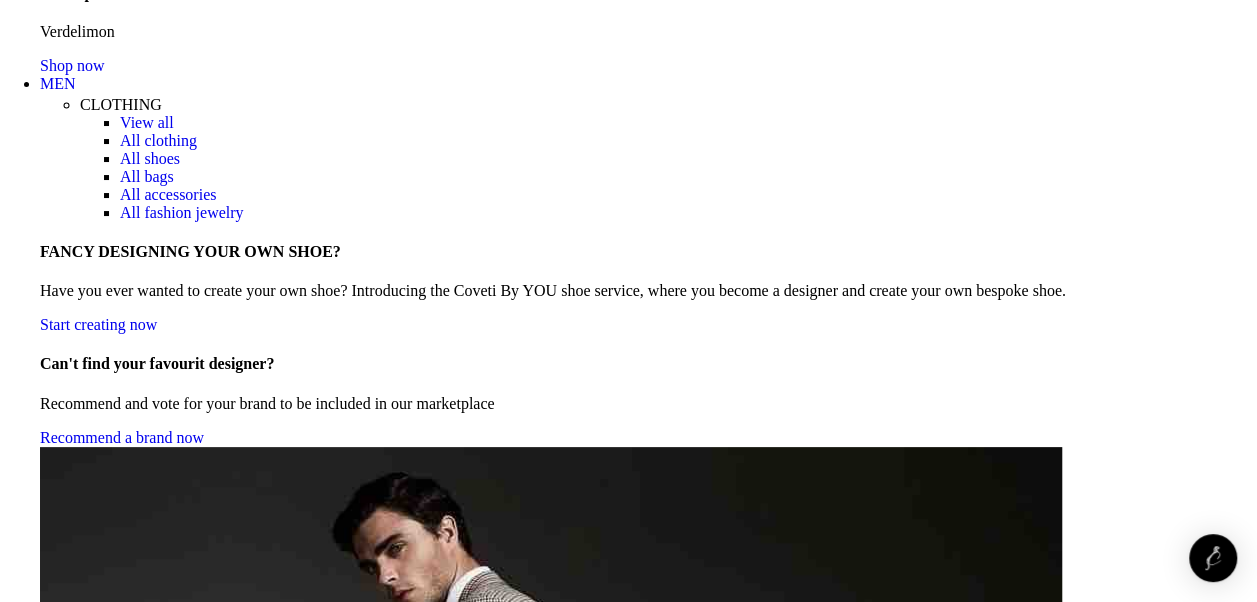 click at bounding box center (351, 18440) 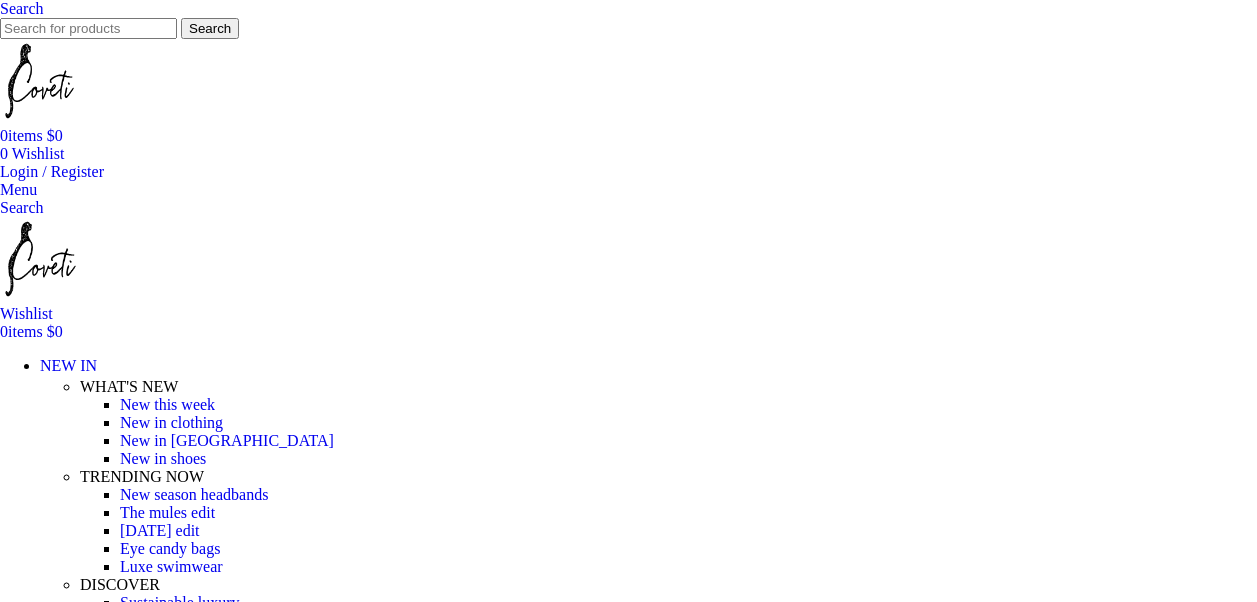 scroll, scrollTop: 400, scrollLeft: 0, axis: vertical 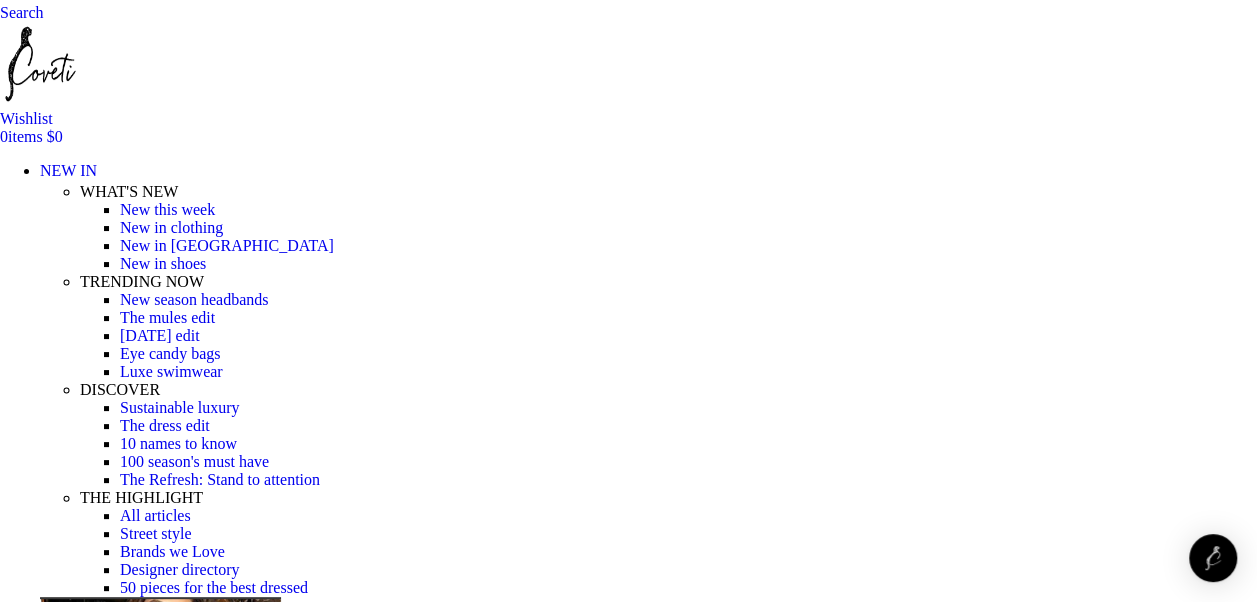 click on "Choose an option 4 UK 6 UK 8 UK 10 UK 12 UK 14 UK" at bounding box center (108, 19070) 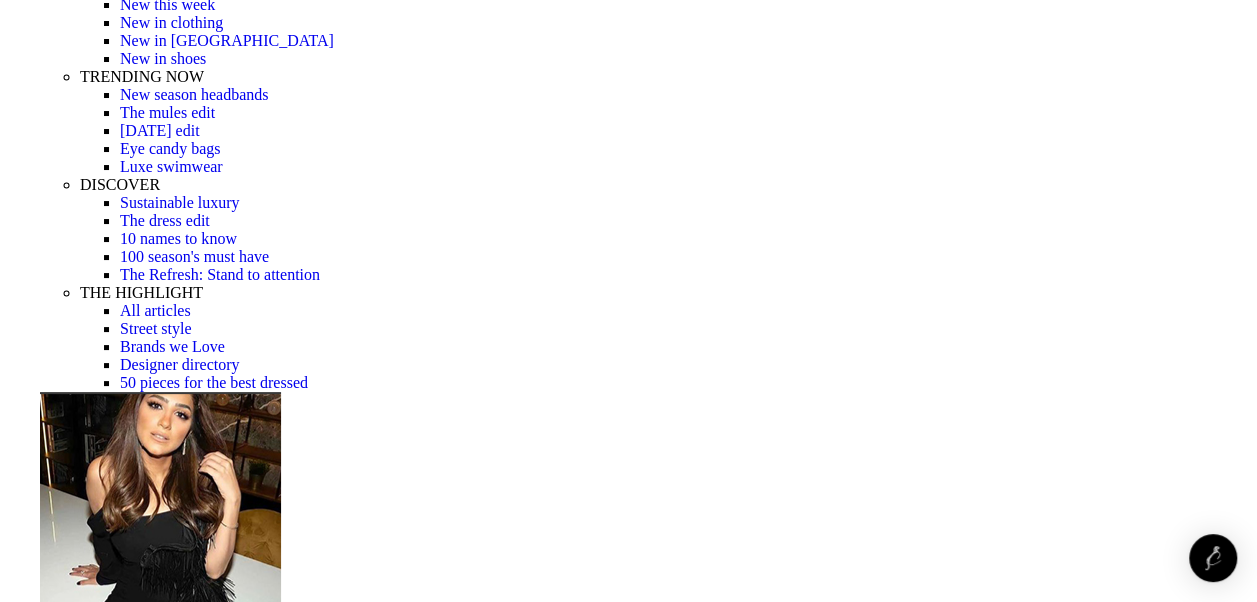 scroll, scrollTop: 494, scrollLeft: 0, axis: vertical 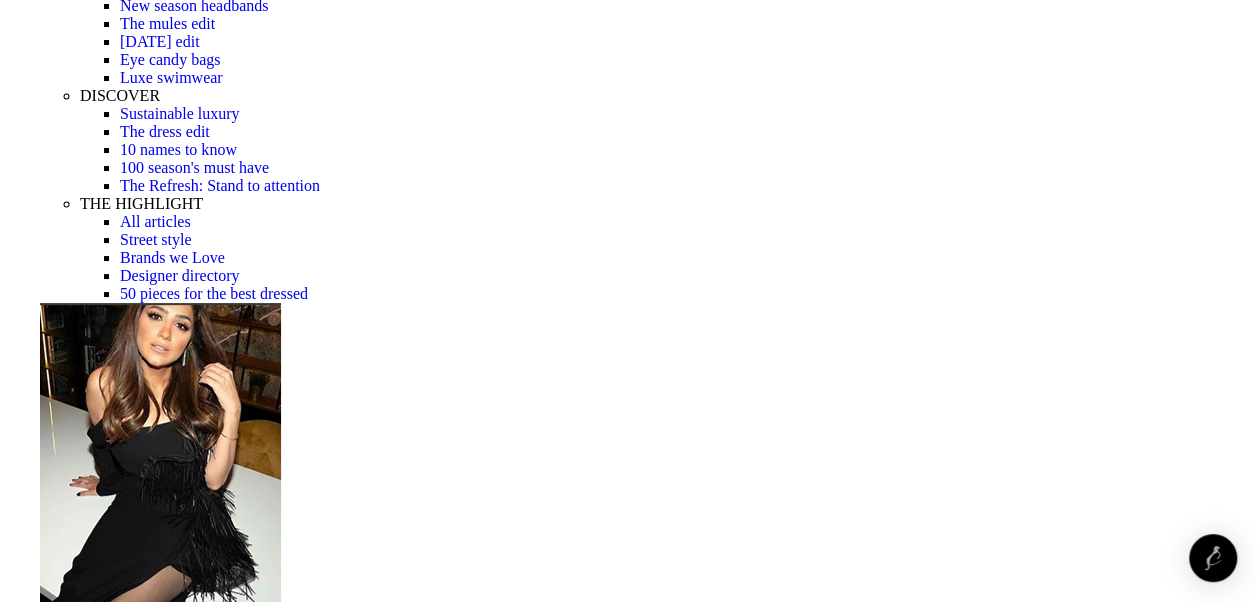 click at bounding box center [310, 18021] 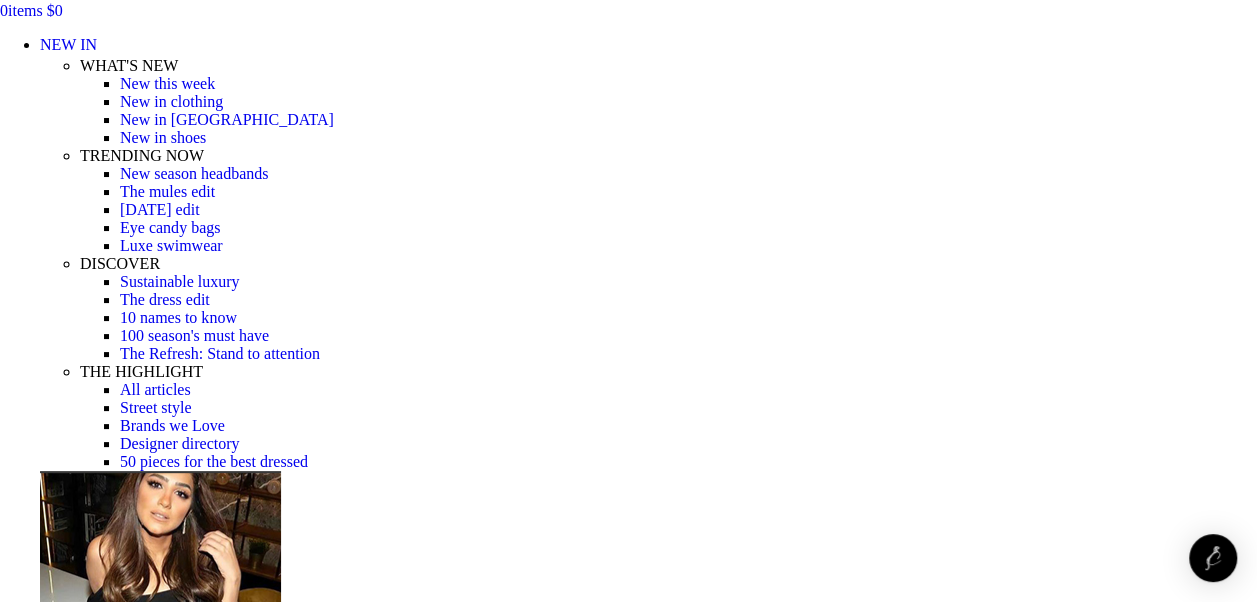 scroll, scrollTop: 294, scrollLeft: 0, axis: vertical 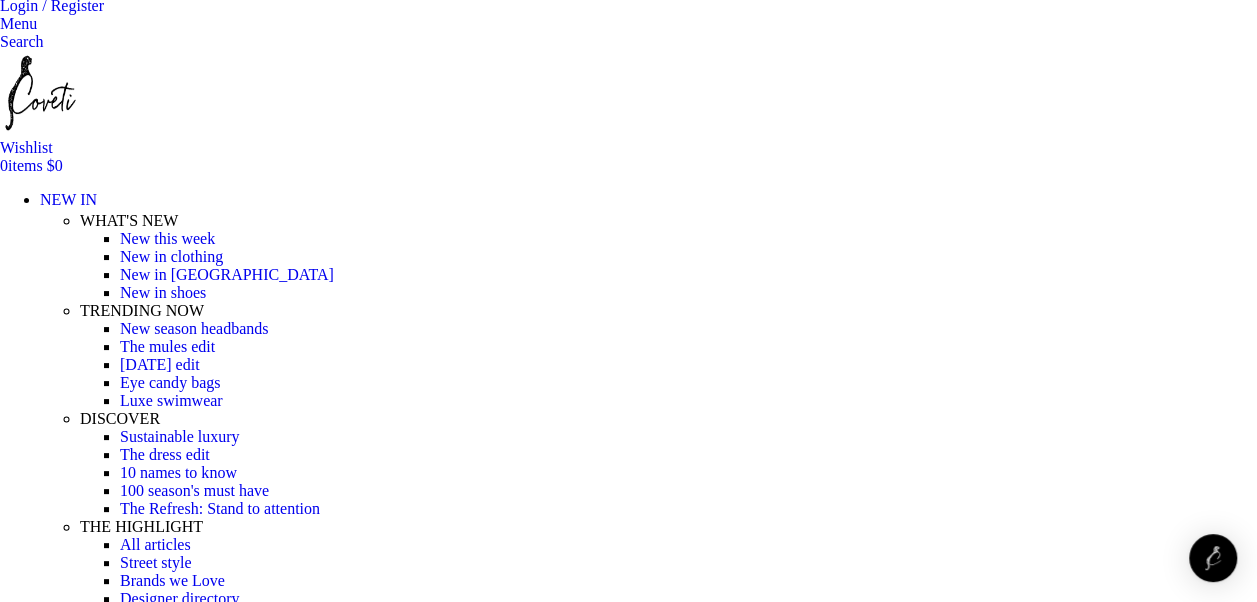 click on "Size Guide" at bounding box center (35, 18951) 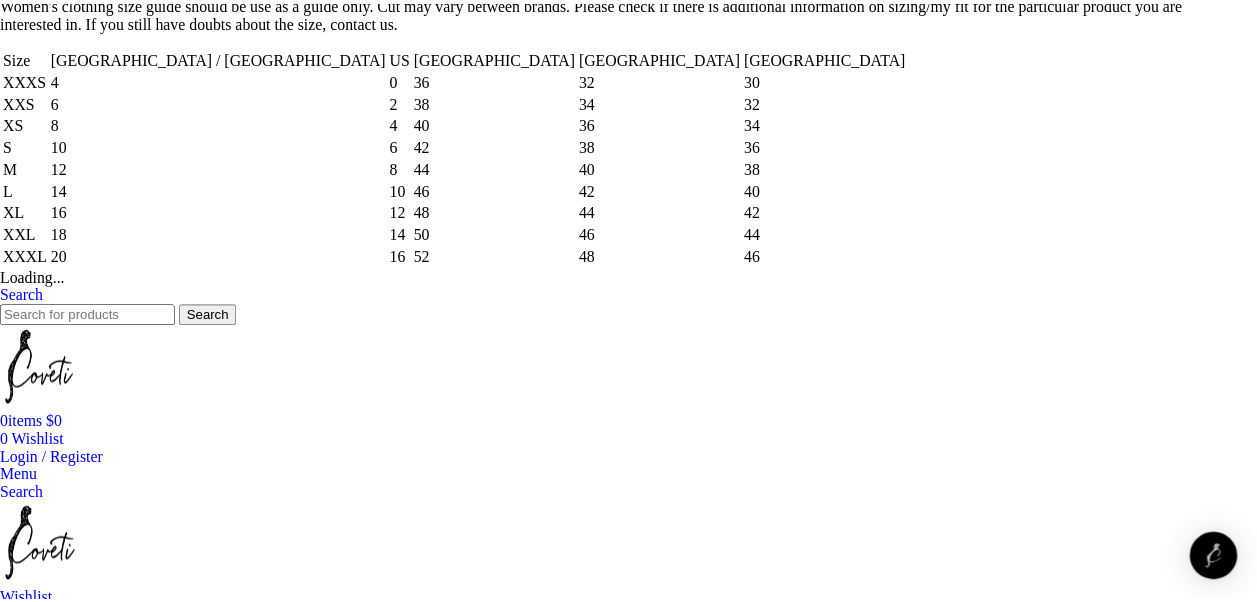 scroll, scrollTop: 0, scrollLeft: 0, axis: both 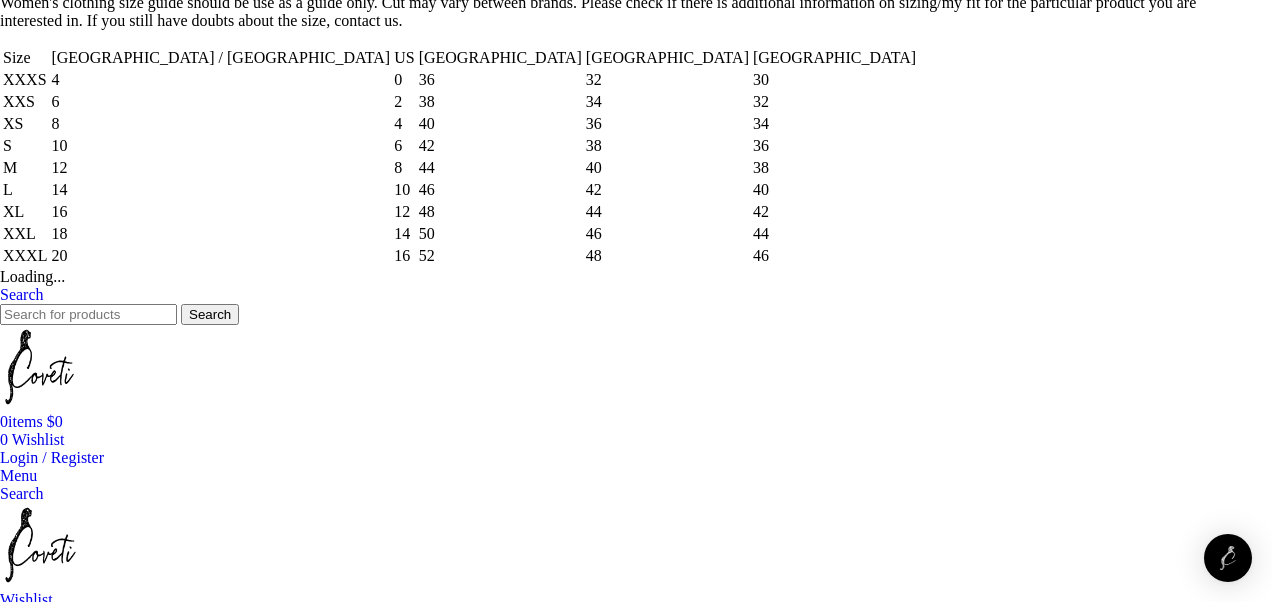 click on "×" at bounding box center (12, -156) 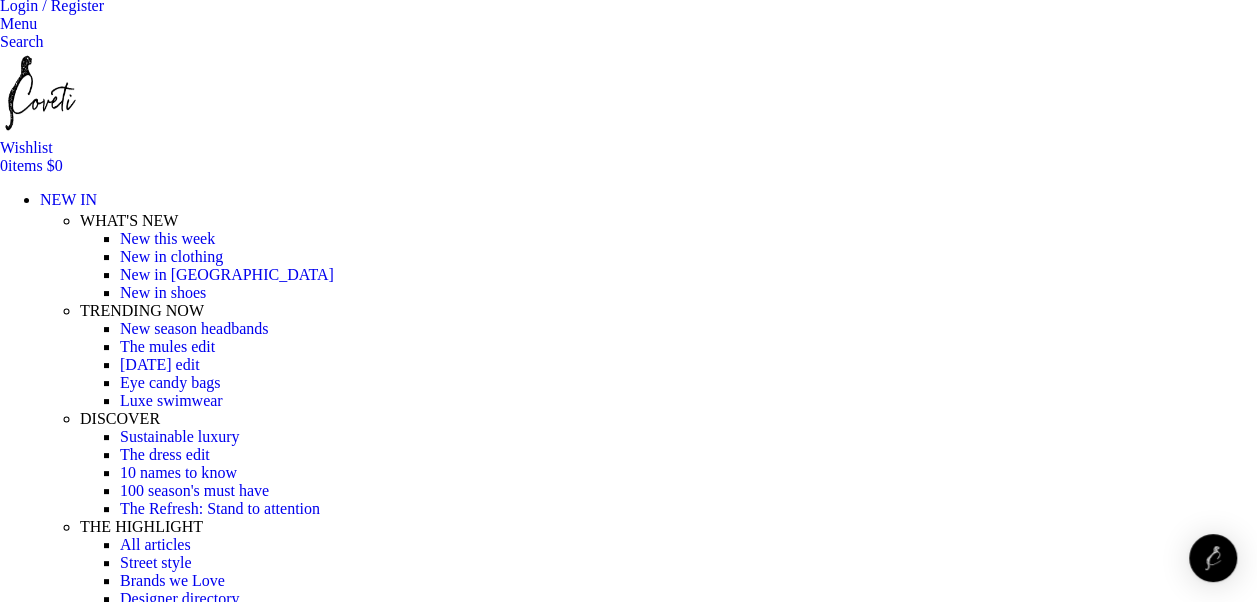 click on "Add to cart" at bounding box center (50, 18971) 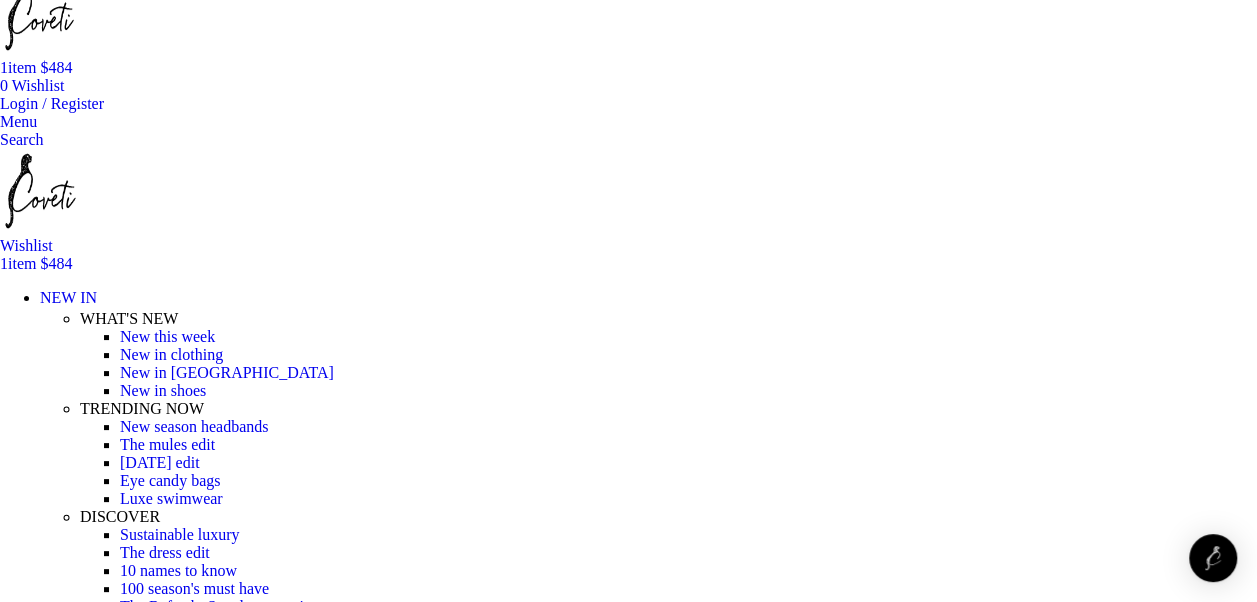 scroll, scrollTop: 0, scrollLeft: 0, axis: both 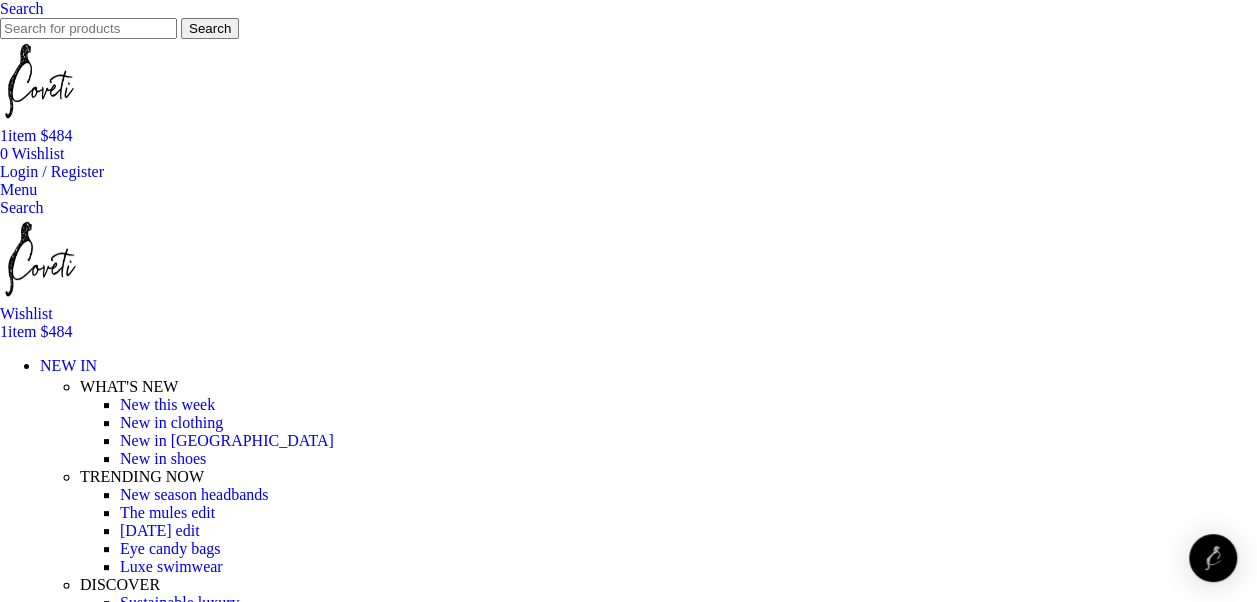 click on "View cart" at bounding box center [31, 29317] 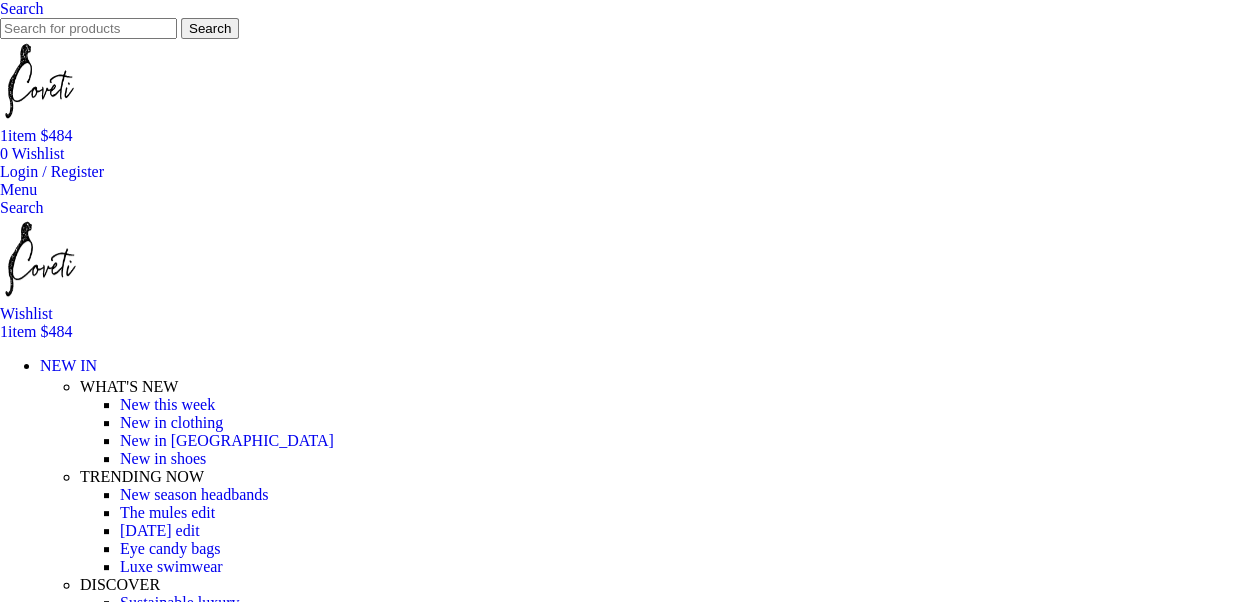 scroll, scrollTop: 100, scrollLeft: 0, axis: vertical 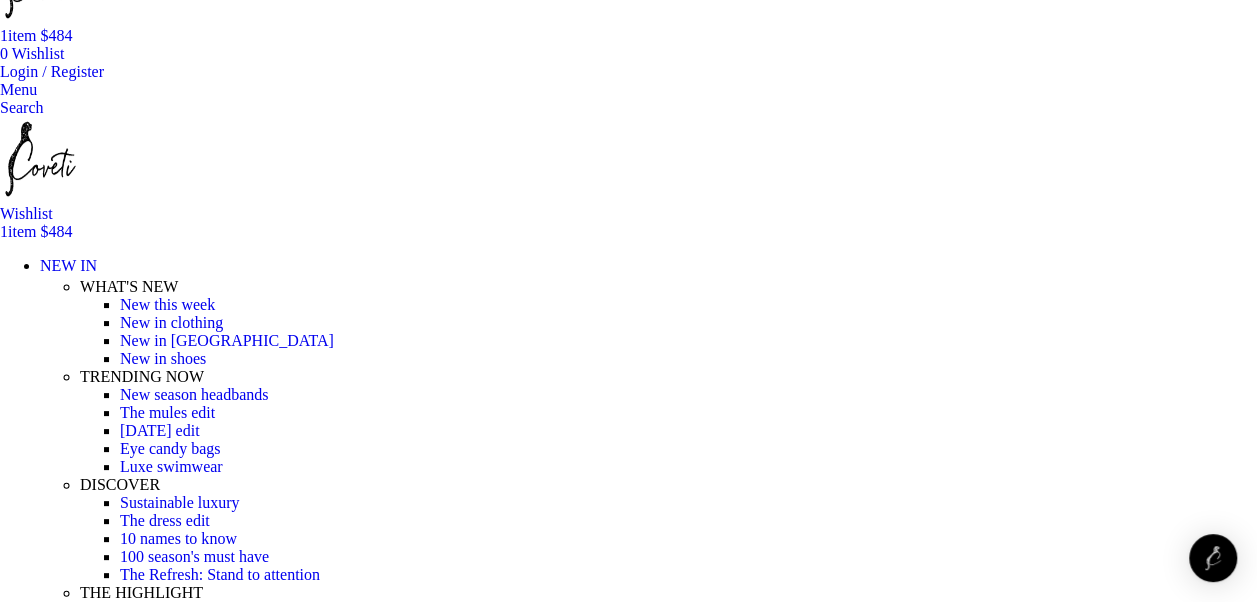click on "×" at bounding box center (5, 16119) 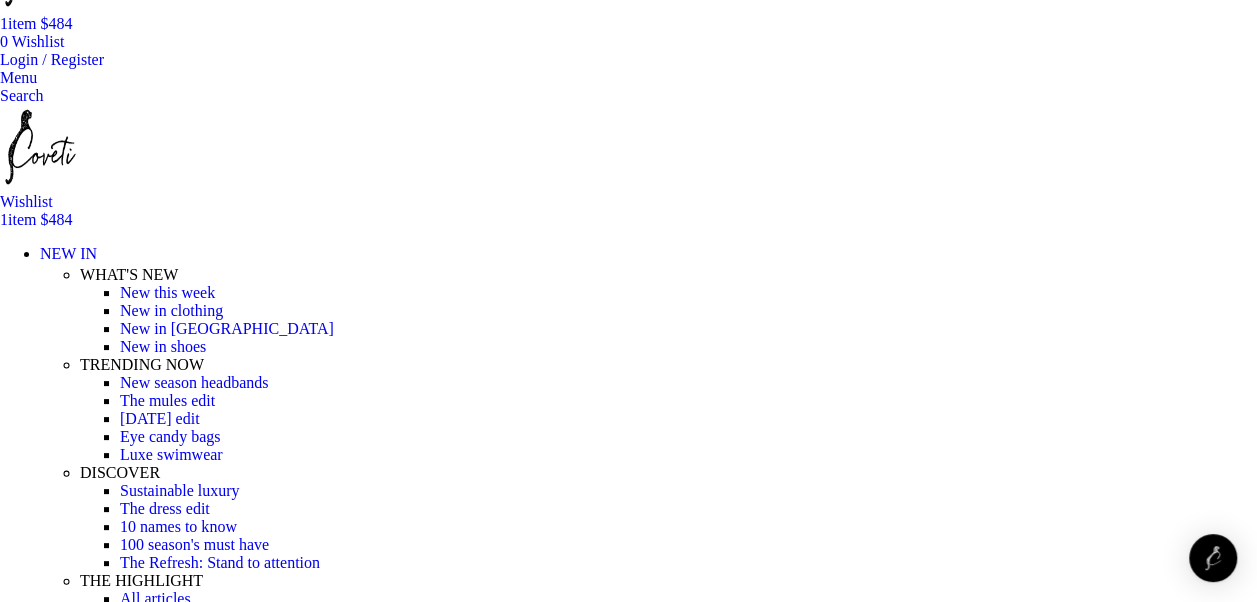 scroll, scrollTop: 147, scrollLeft: 0, axis: vertical 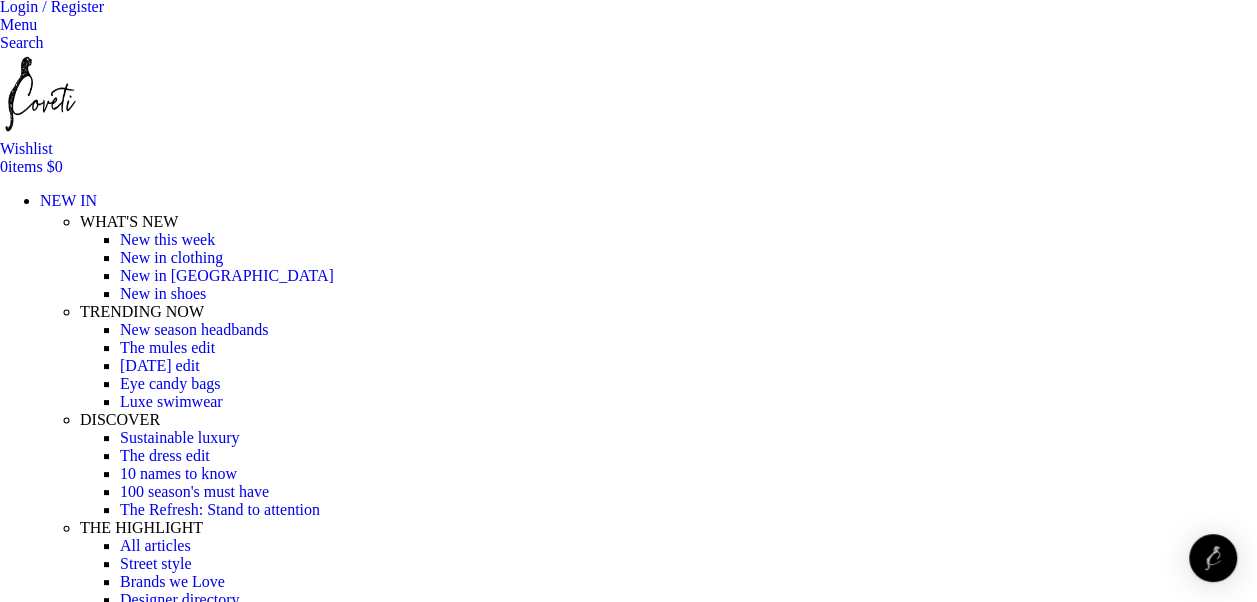 click at bounding box center [628, 20767] 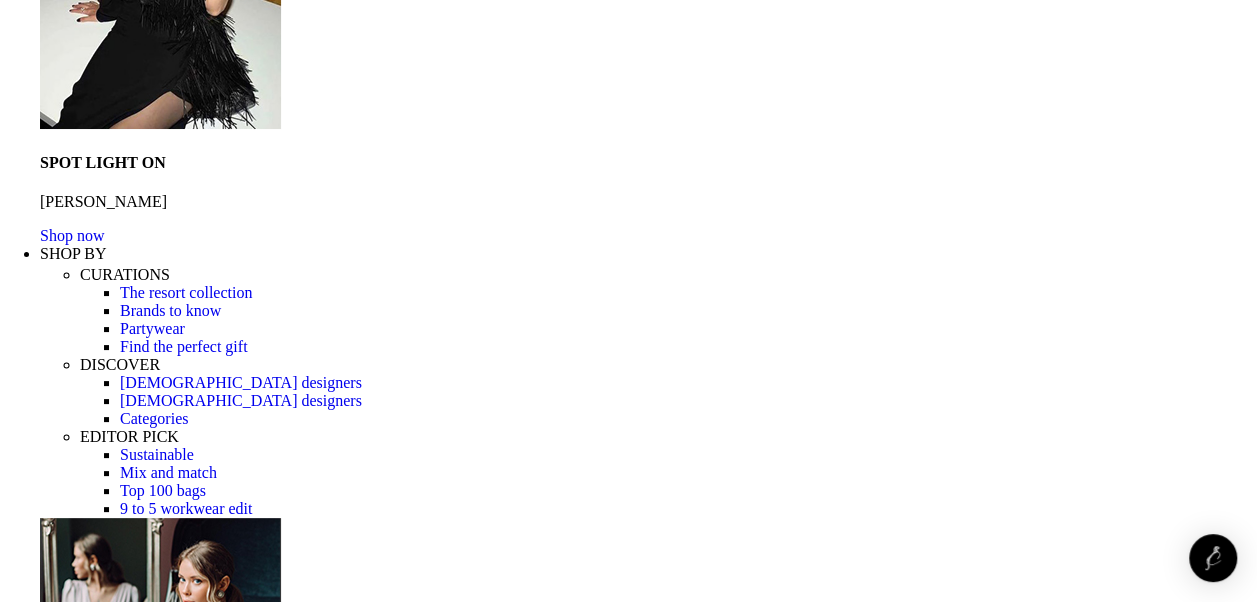scroll, scrollTop: 690, scrollLeft: 0, axis: vertical 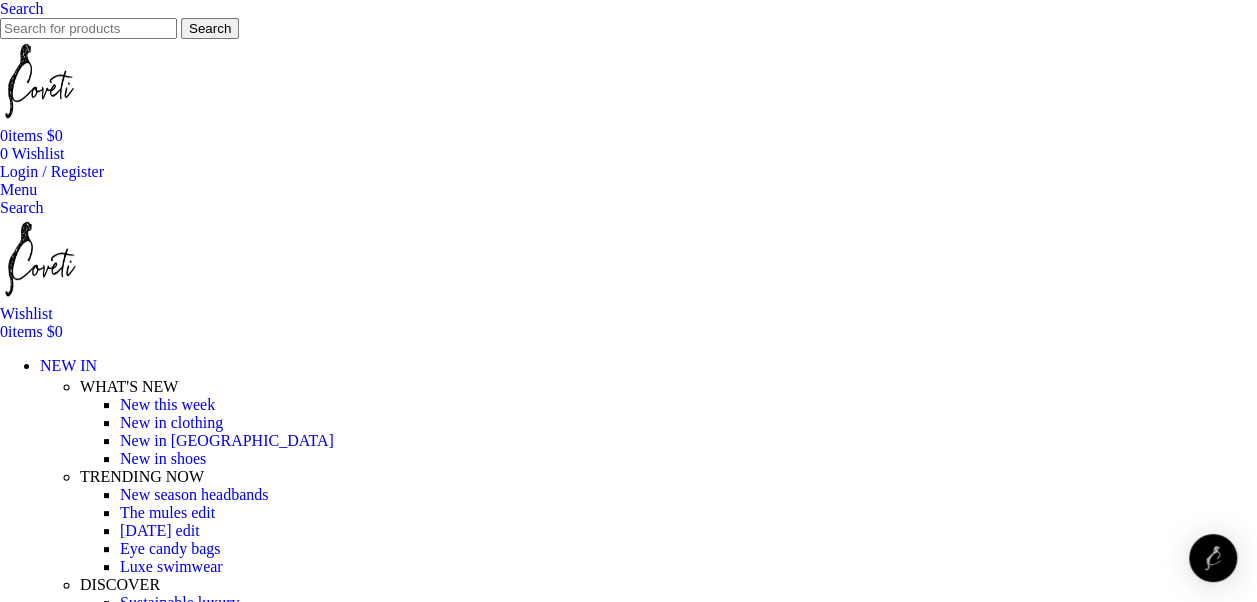 click at bounding box center [39, 81] 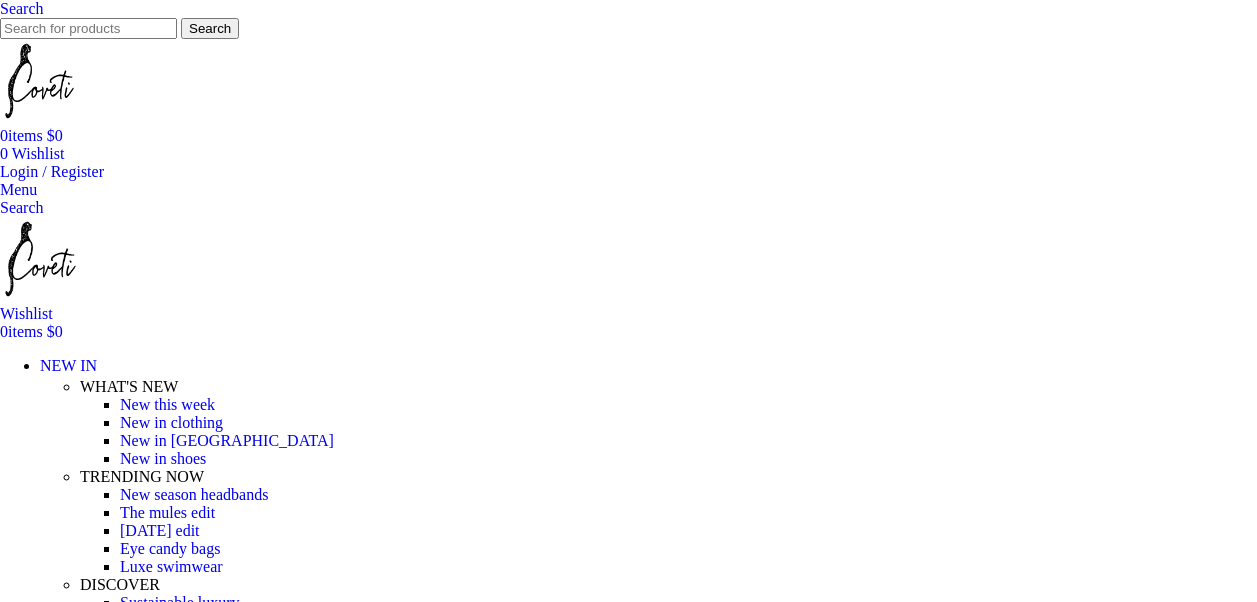 scroll, scrollTop: 0, scrollLeft: 0, axis: both 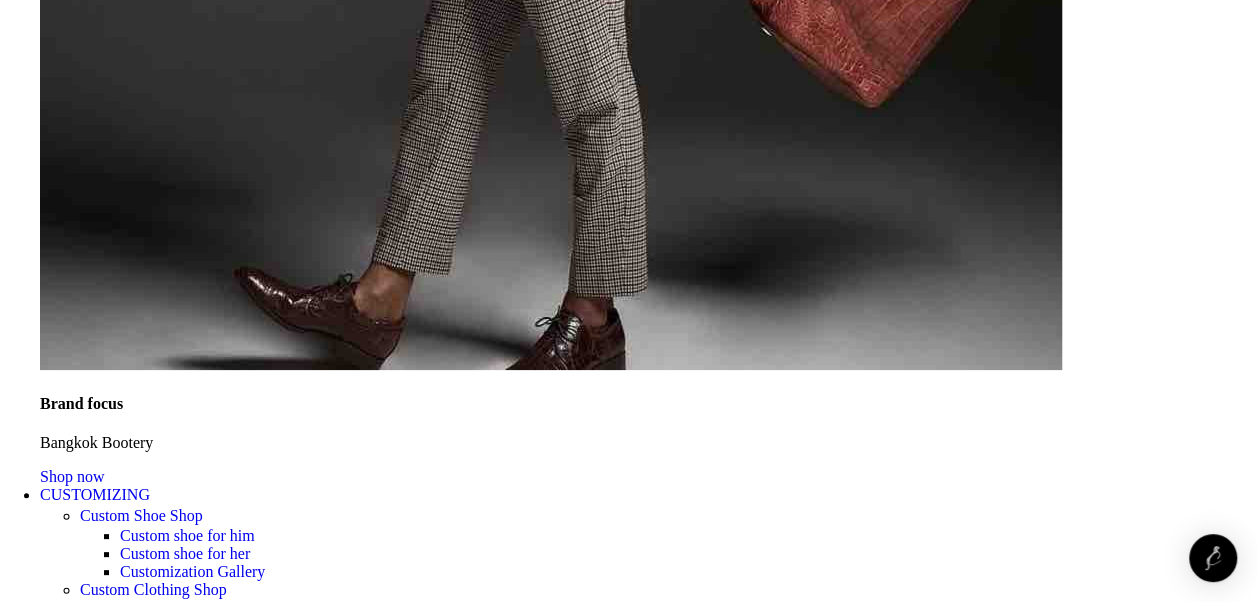 drag, startPoint x: 1214, startPoint y: 24, endPoint x: 1132, endPoint y: 31, distance: 82.29824 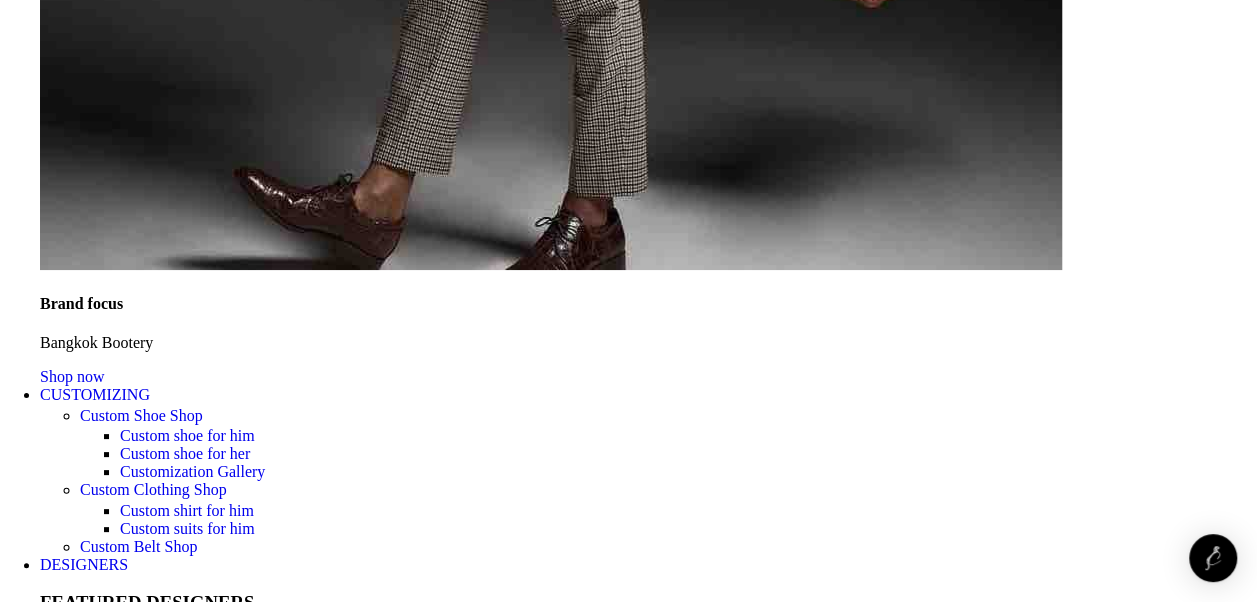click on "About us" at bounding box center (69, 24617) 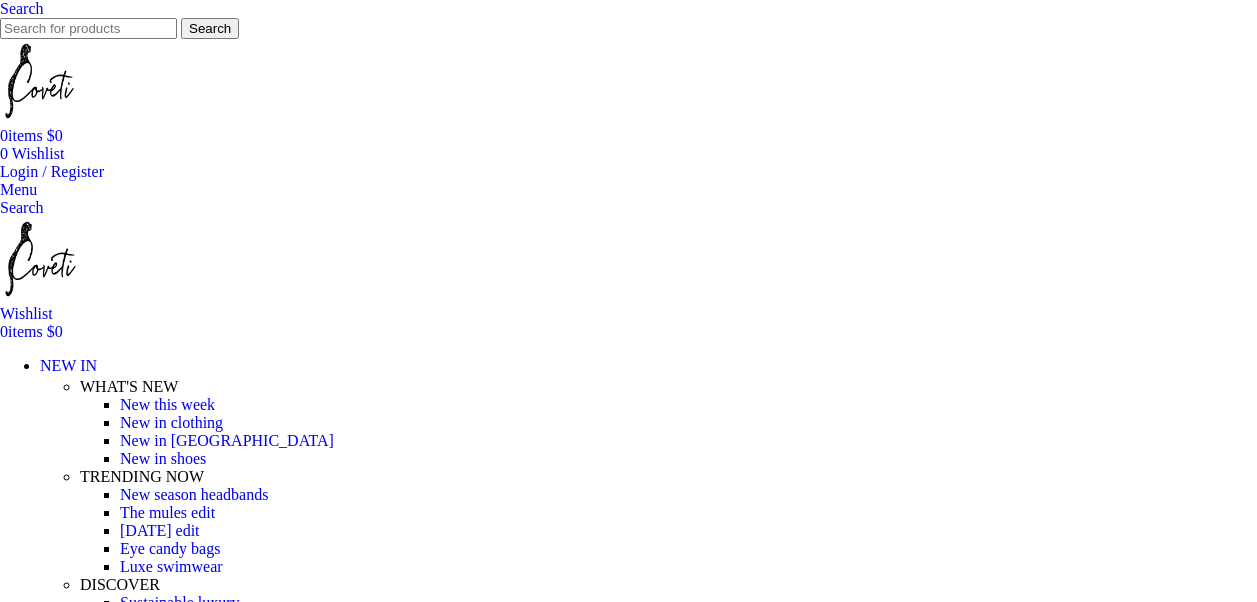 scroll, scrollTop: 402, scrollLeft: 0, axis: vertical 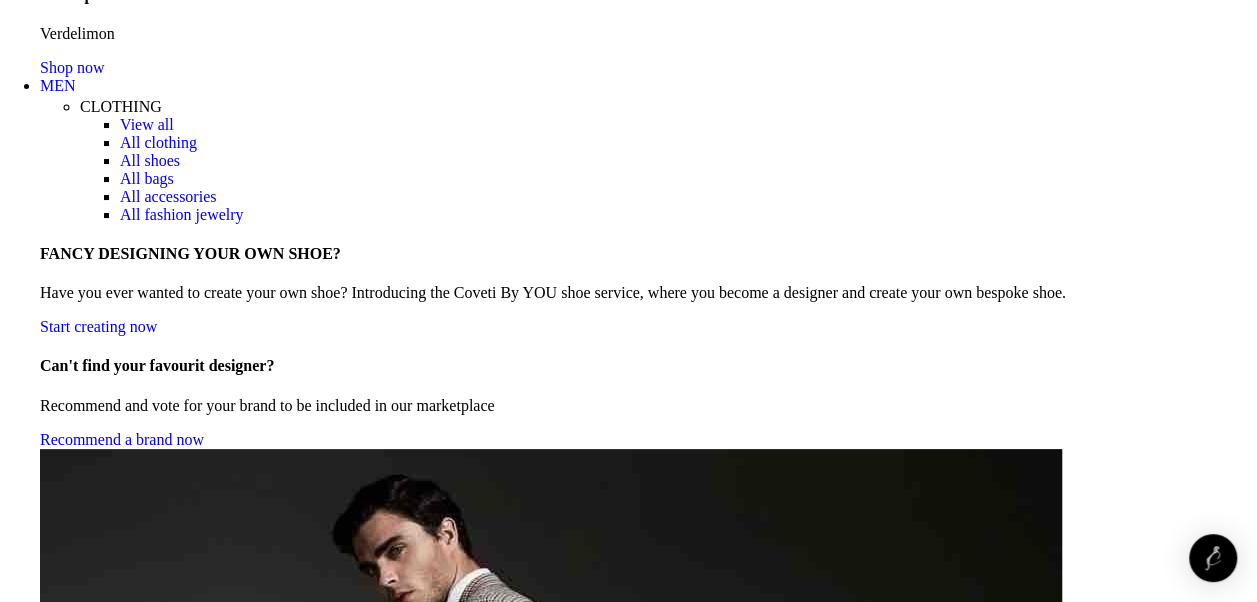 click at bounding box center (351, 18426) 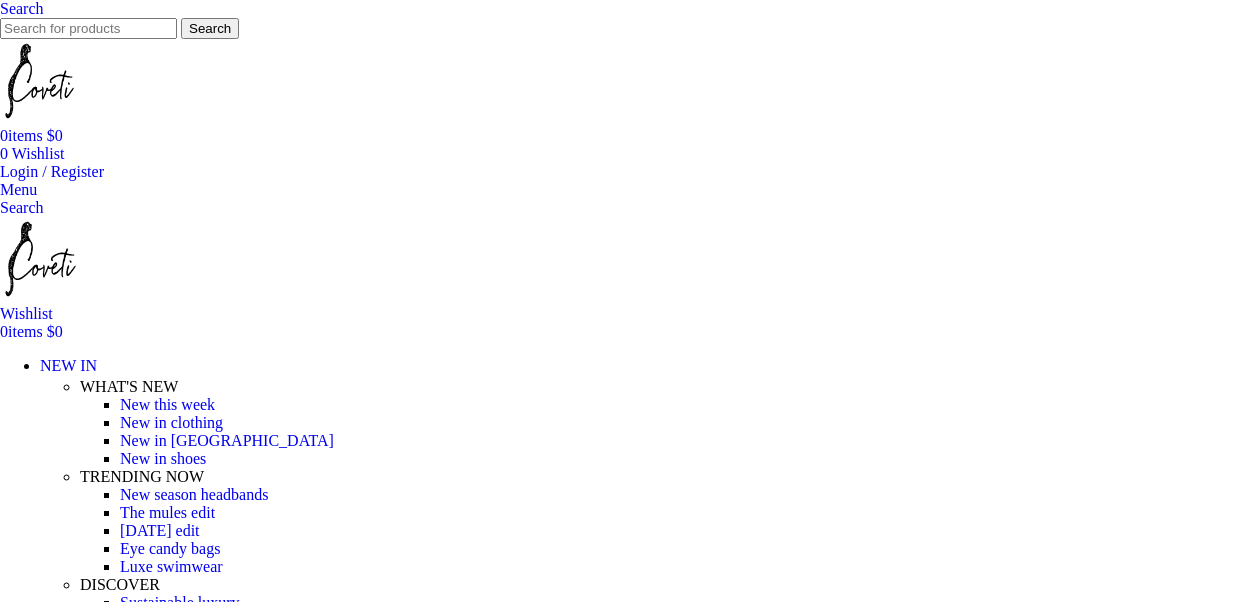 scroll, scrollTop: 400, scrollLeft: 0, axis: vertical 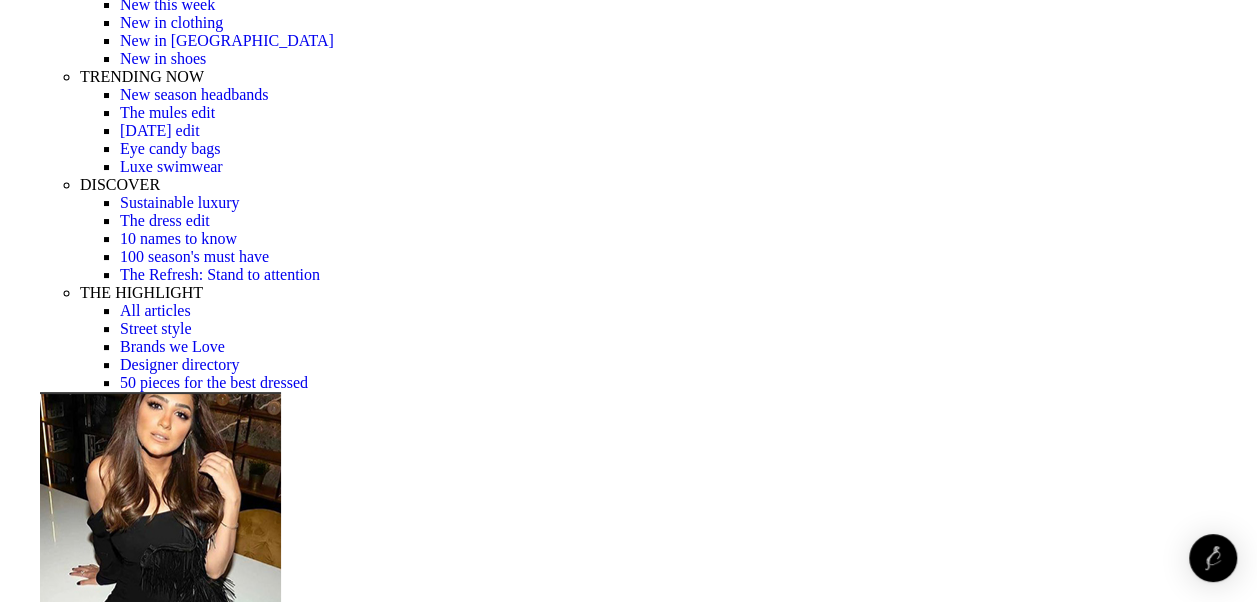 click on "Choose an option 4 UK 6 UK 8 [GEOGRAPHIC_DATA] 10 [GEOGRAPHIC_DATA] 12 [GEOGRAPHIC_DATA] 14 [GEOGRAPHIC_DATA]" at bounding box center (108, 18865) 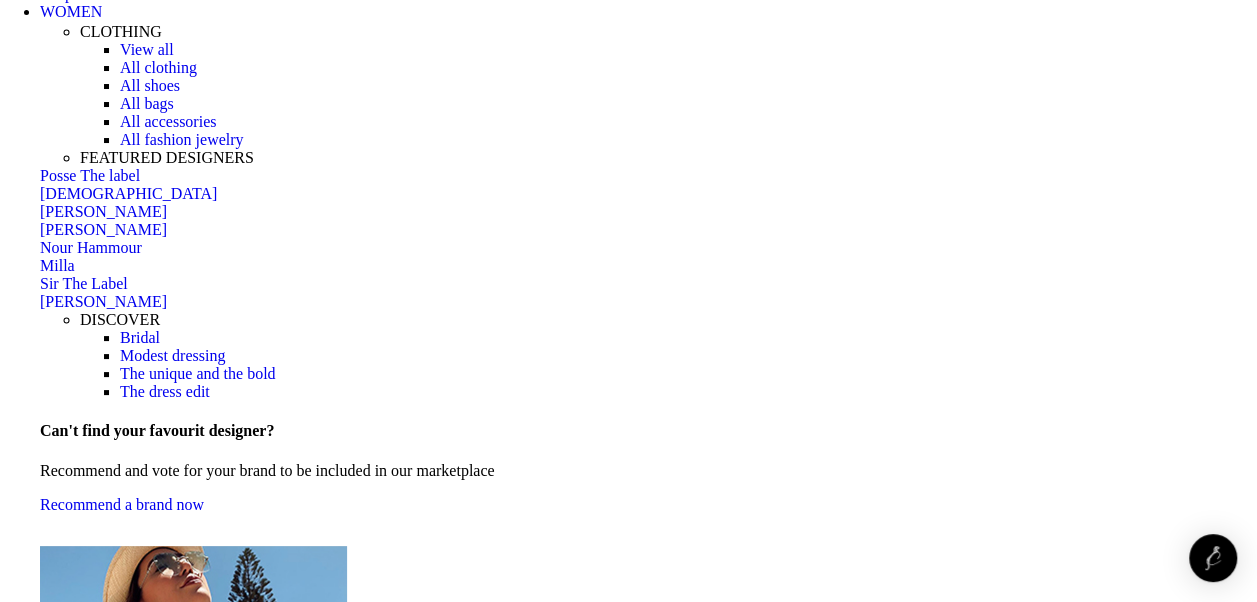 scroll, scrollTop: 2600, scrollLeft: 0, axis: vertical 